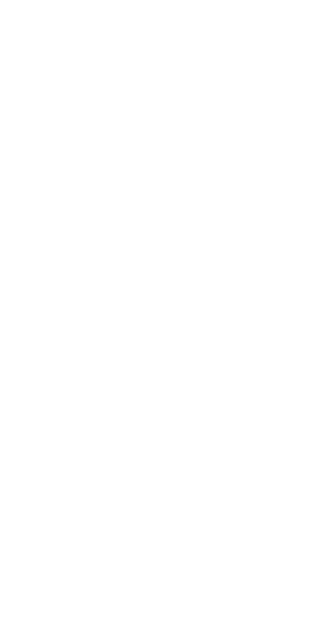scroll, scrollTop: 0, scrollLeft: 0, axis: both 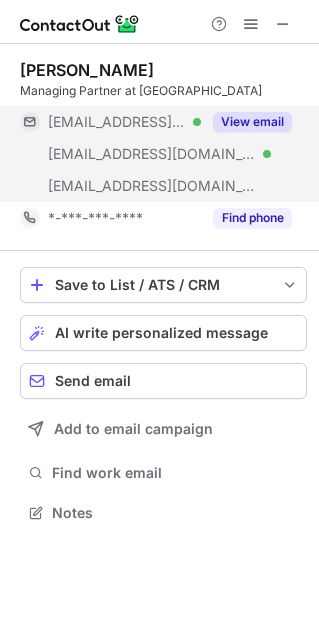 click on "View email" at bounding box center (252, 122) 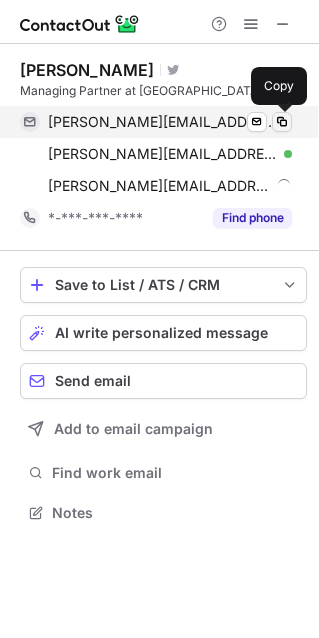 click at bounding box center (282, 122) 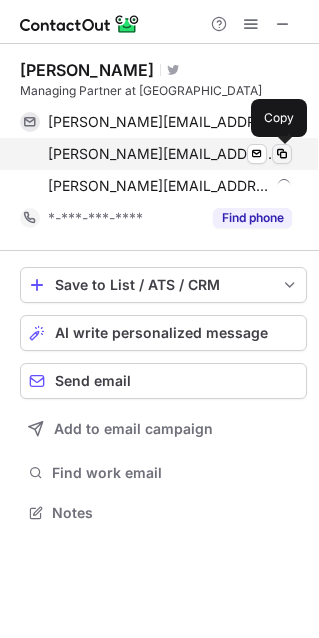 click at bounding box center (282, 154) 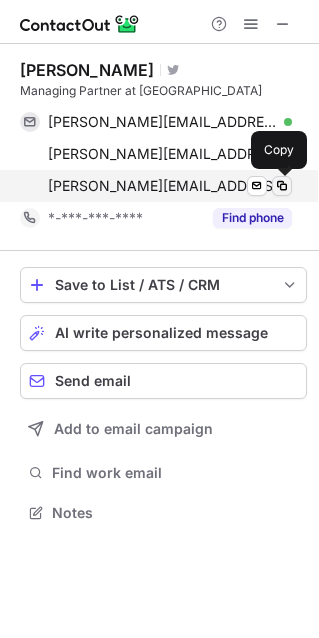click at bounding box center (282, 186) 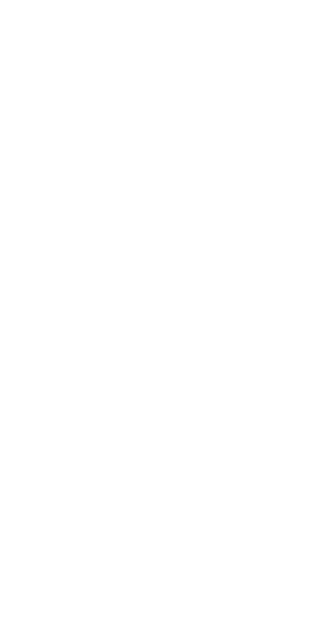 scroll, scrollTop: 0, scrollLeft: 0, axis: both 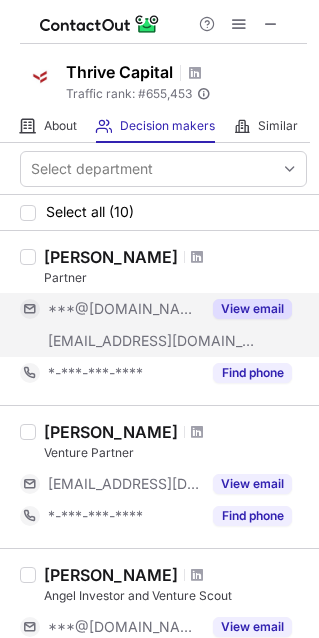 click on "View email" at bounding box center [252, 309] 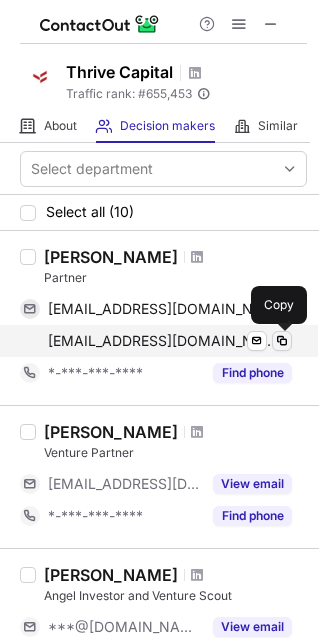 click at bounding box center (282, 341) 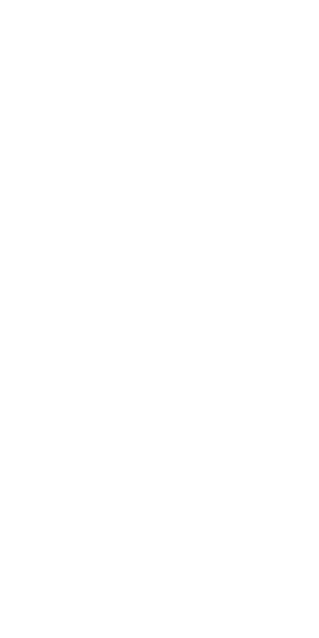 scroll, scrollTop: 0, scrollLeft: 0, axis: both 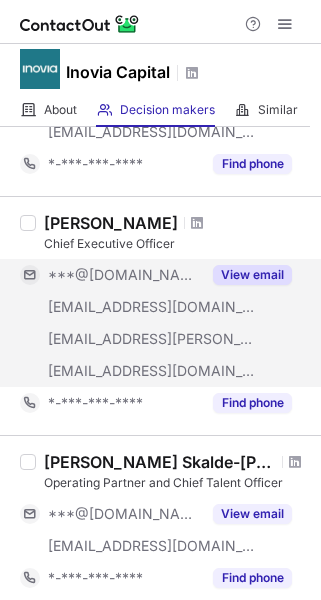 click on "View email" at bounding box center (252, 275) 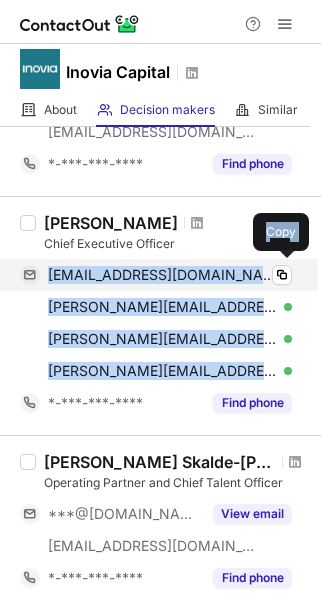 drag, startPoint x: 191, startPoint y: 374, endPoint x: 43, endPoint y: 278, distance: 176.40862 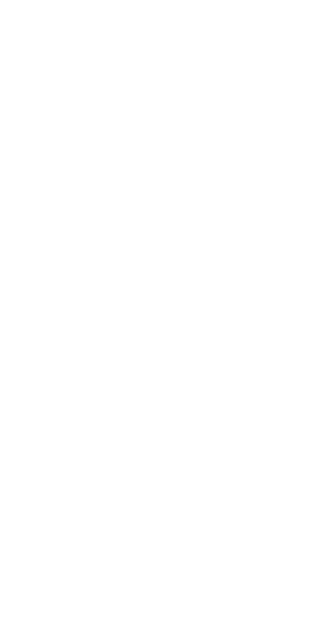 scroll, scrollTop: 0, scrollLeft: 0, axis: both 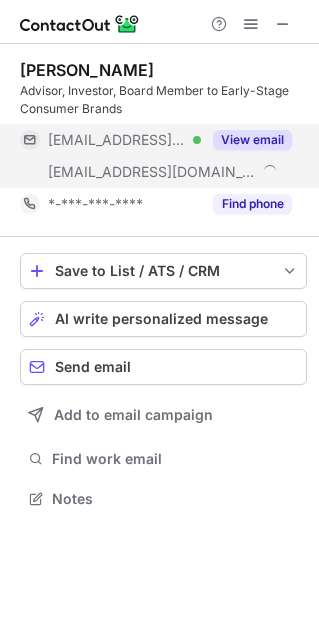 click on "View email" at bounding box center (252, 140) 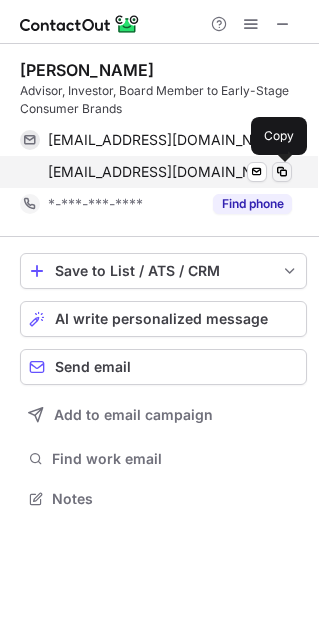 click at bounding box center (282, 172) 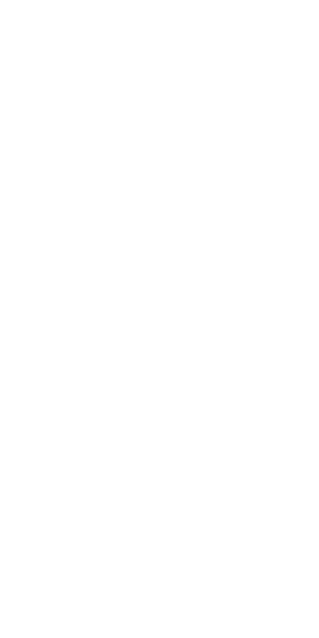 scroll, scrollTop: 0, scrollLeft: 0, axis: both 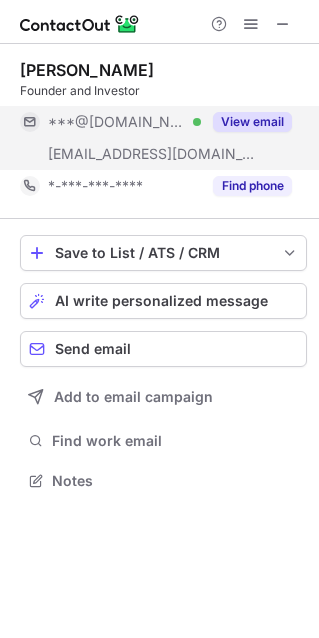 click on "View email" at bounding box center (246, 122) 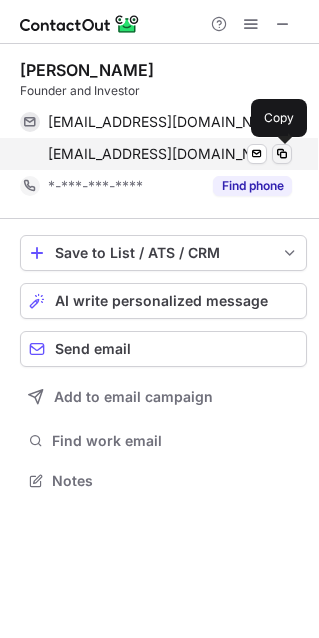 click at bounding box center [282, 154] 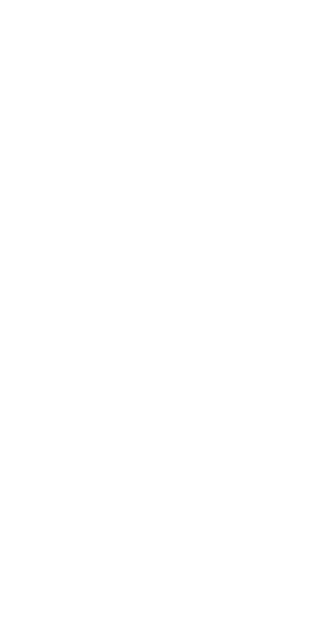 scroll, scrollTop: 0, scrollLeft: 0, axis: both 